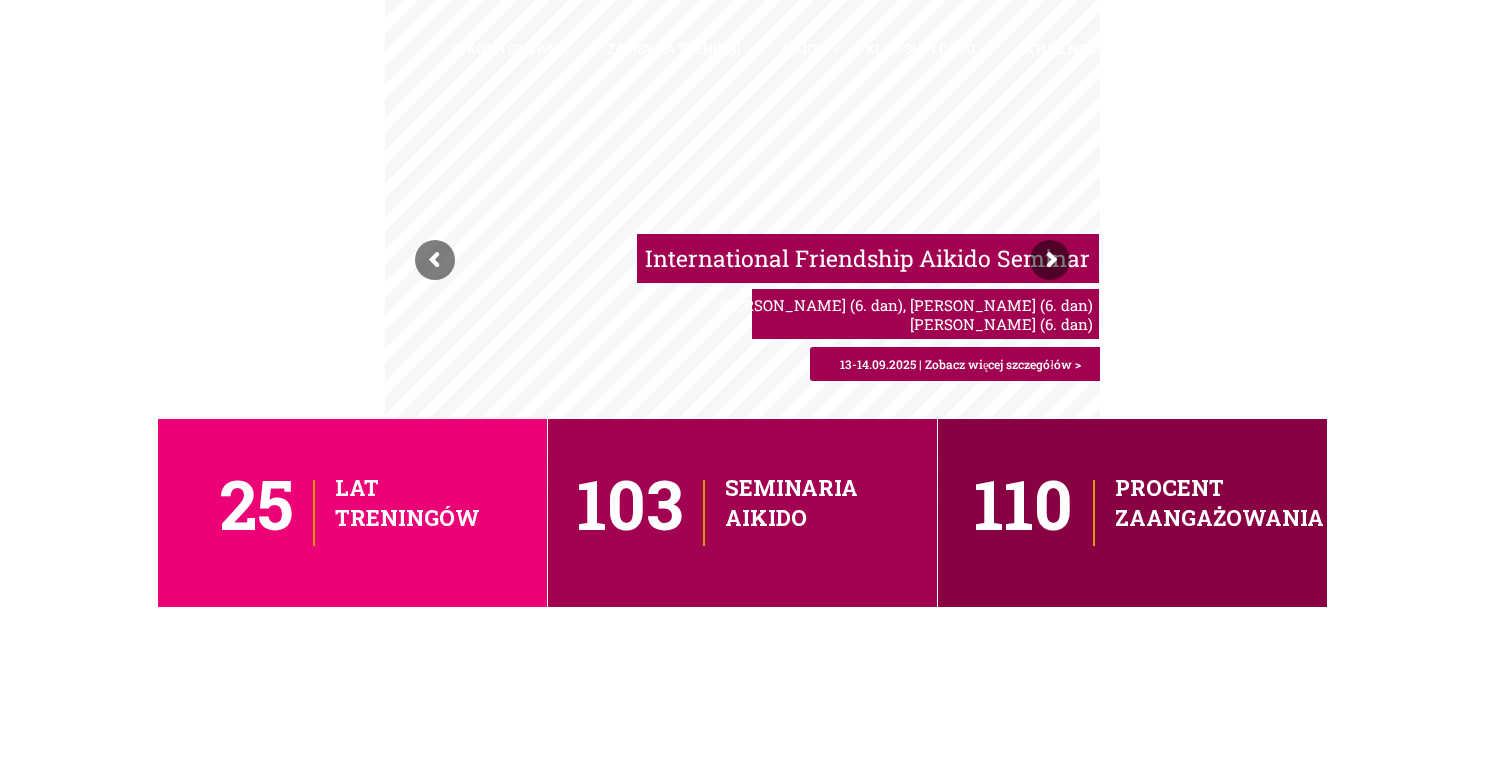 scroll, scrollTop: 0, scrollLeft: 0, axis: both 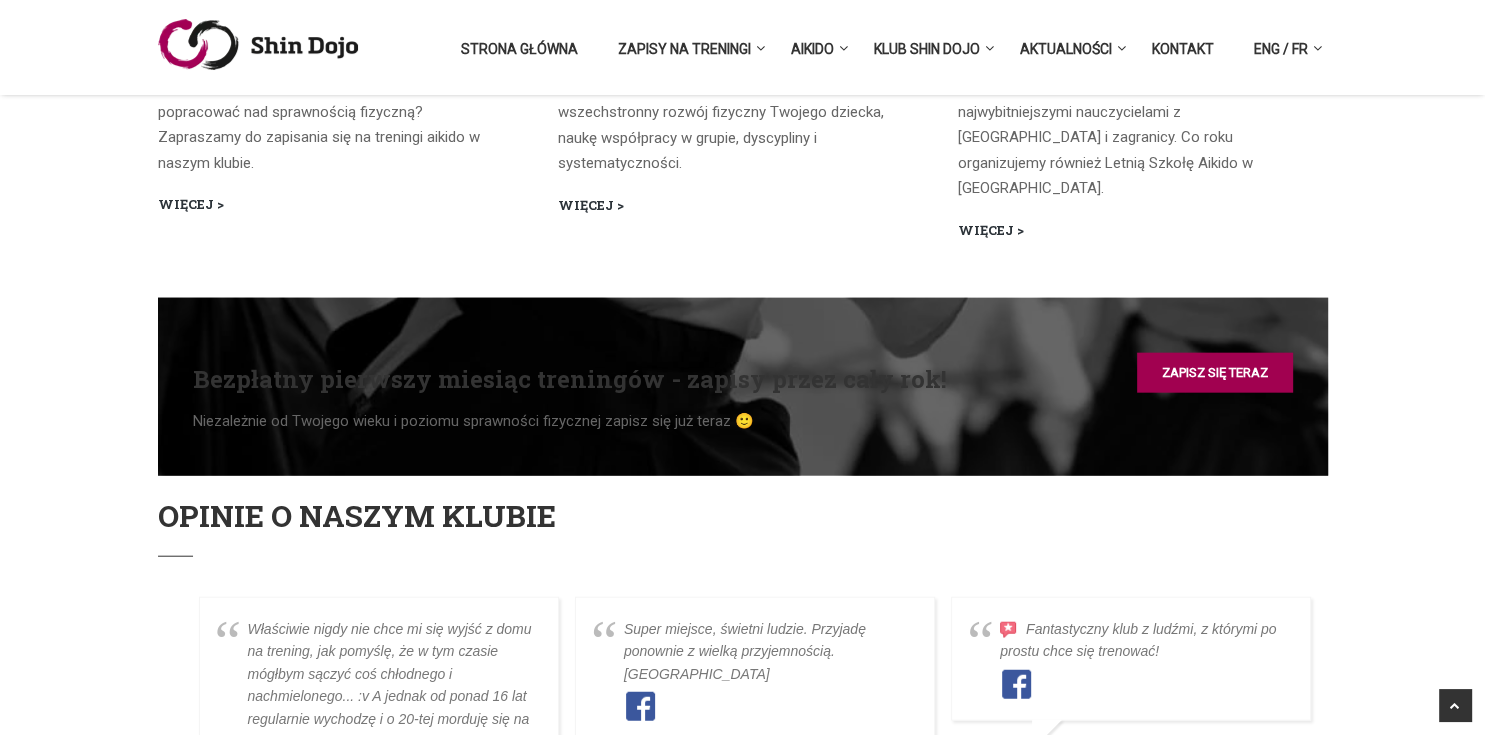 click on "International Friendship Aikido Seminar Dimitri Crenier (6. dan), Wojciech Drąg (6. dan) Adam Manikowski (6. dan) 13-14.09.2025 | Zobacz więcej szczegółów > Letnia Szkoła Aikido Złotów 2025 5 fantastycznych dni na macie i poza nią! Najwyższe stopnie instruktorów! Sprawdź szczegóły >> Aikido dla młodzieży i dorosłych Zdrowie, ruch, sprawność, samoobrona Najwyższe stopnie instruktorów w Poznaniu! Pierwszy miesiąc zajęć GRATIS > Aikido dla dzieci zabawa, sprawność, zdrowie Pierwszy miesiąc zajęć GRATIS! > 25 lat treningów 103 seminaria aikido 110 procent zaangażowania Bezpłatny pierwszy miesiąc treningów aikido Naucz się samoobrony, zadbaj o swoją sprawność fizyczną, poznaj niezwykłych ludzi Zapisy cały rok >> Co to jest Aikido? Aikido Filozofię aikido najlepiej oddaje wyrażenie “sztuka walki bez walki” – osoba, która używa technik aikido, ma na celu przede wszystkim bezpieczną neutralizację ataku i atakującego. Dlatego  . Zapraszamy na    jak i  . Więcej" at bounding box center (742, -812) 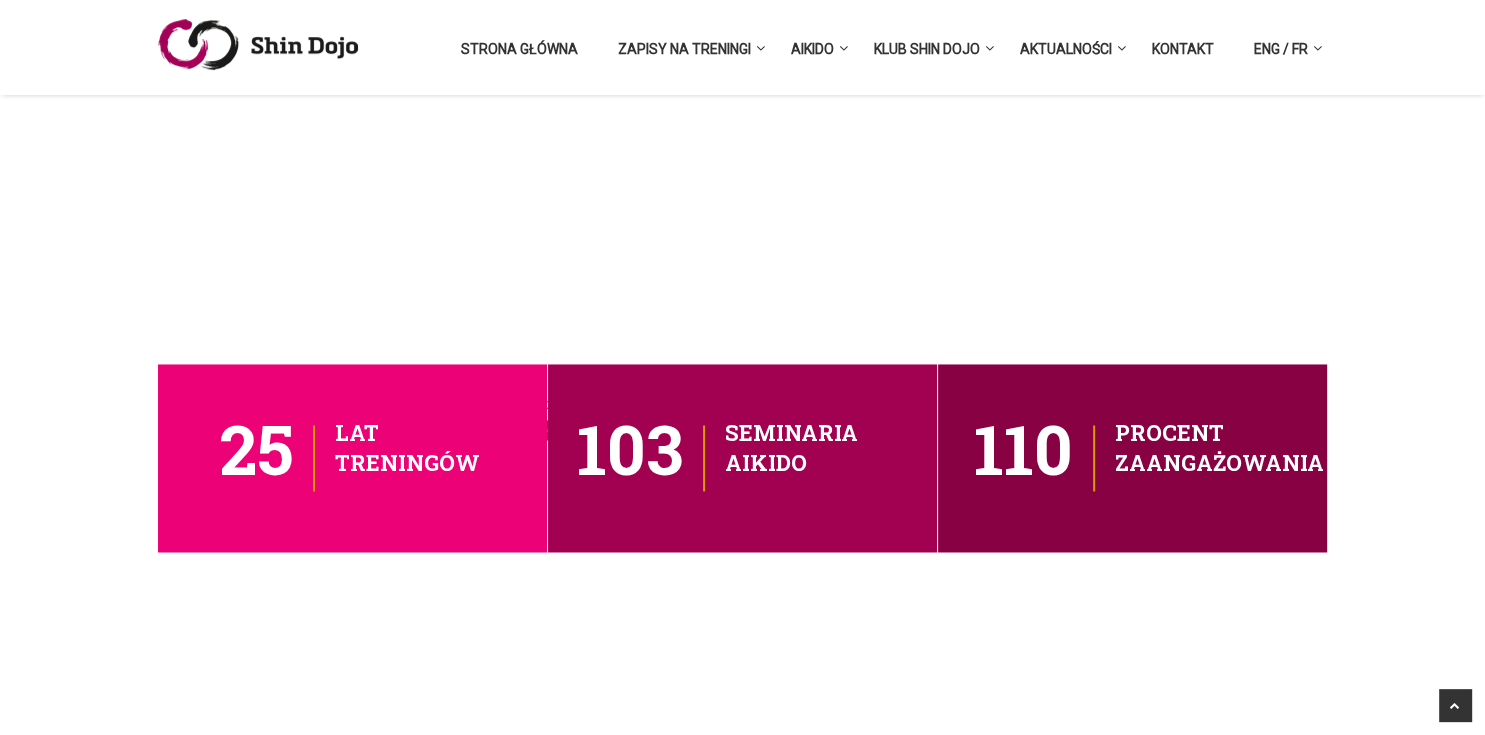 scroll, scrollTop: 3197, scrollLeft: 0, axis: vertical 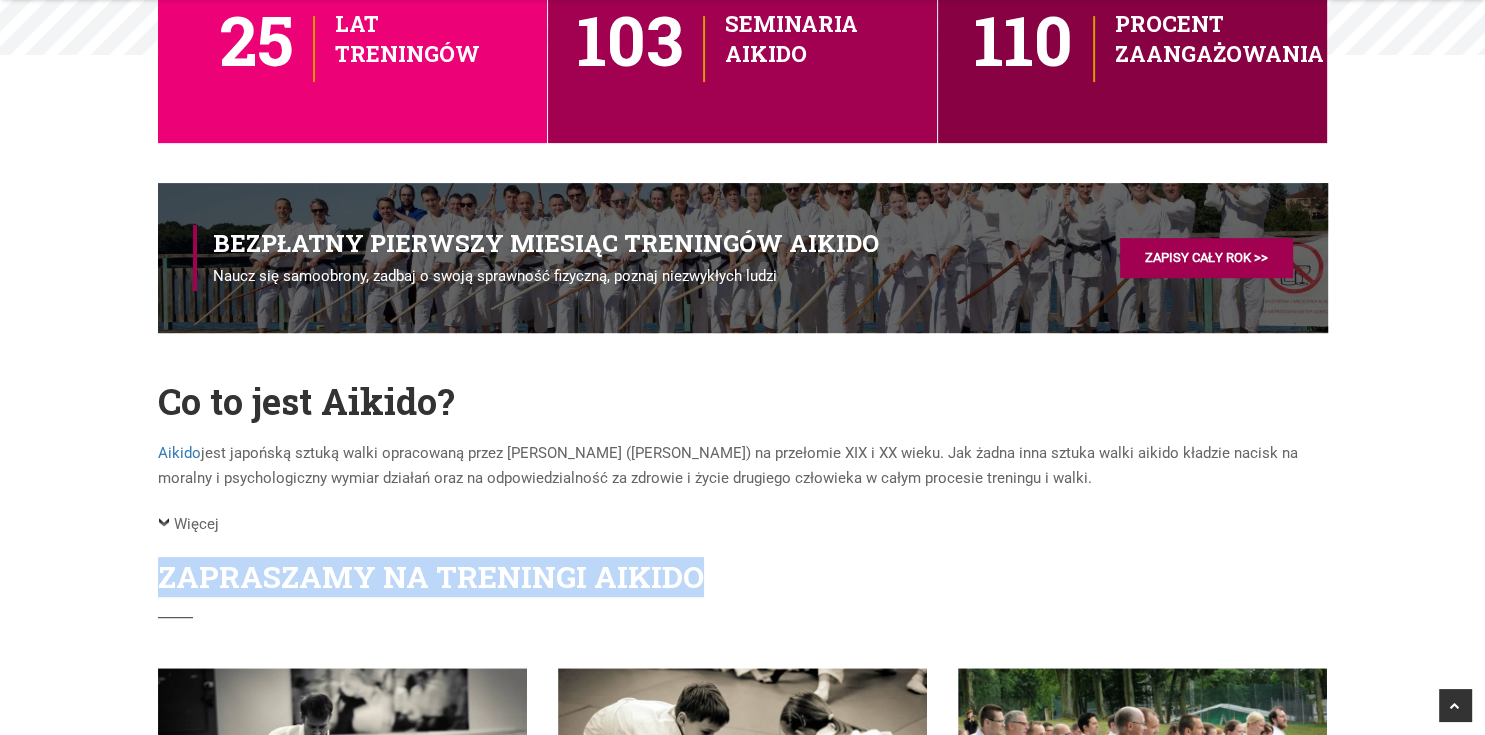 drag, startPoint x: 692, startPoint y: 582, endPoint x: 68, endPoint y: 569, distance: 624.1354 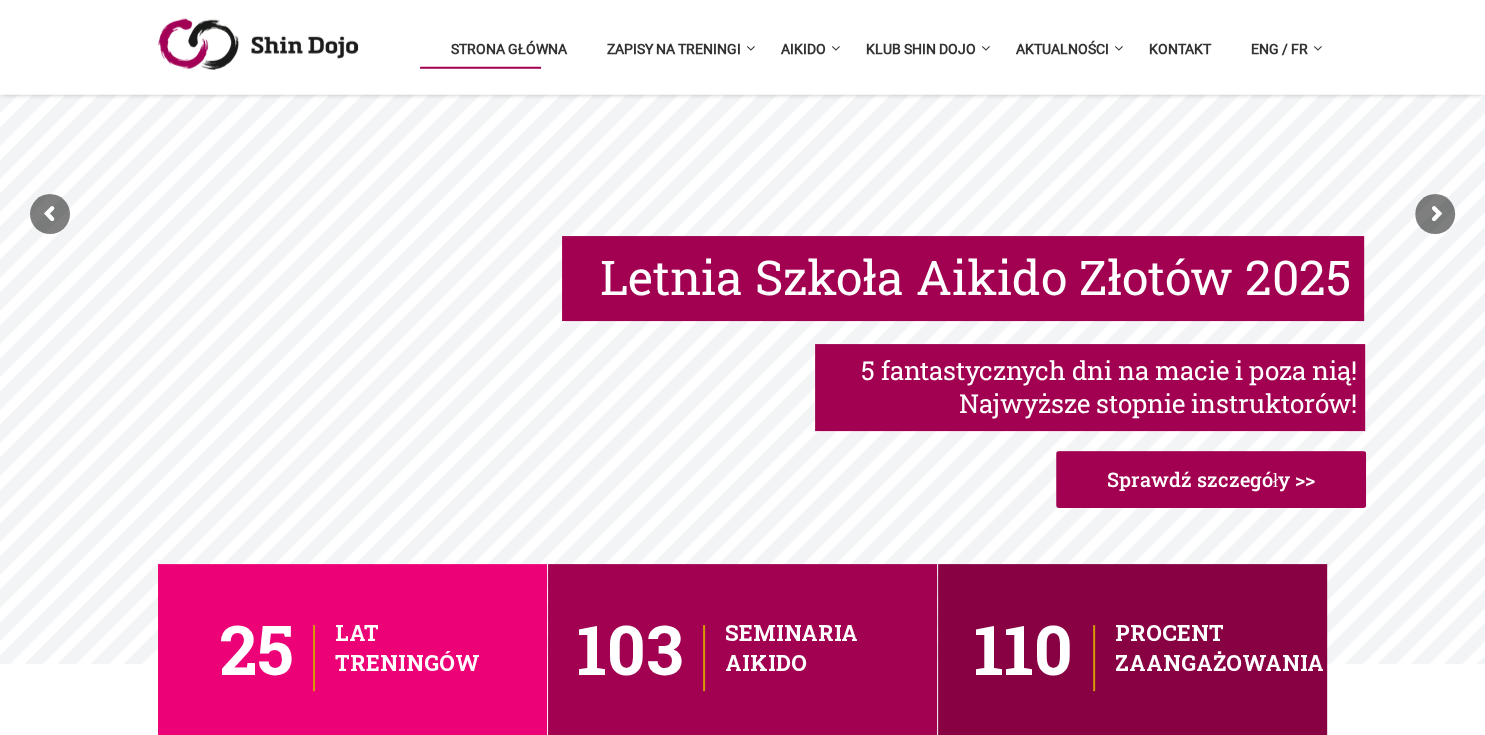 scroll, scrollTop: 105, scrollLeft: 0, axis: vertical 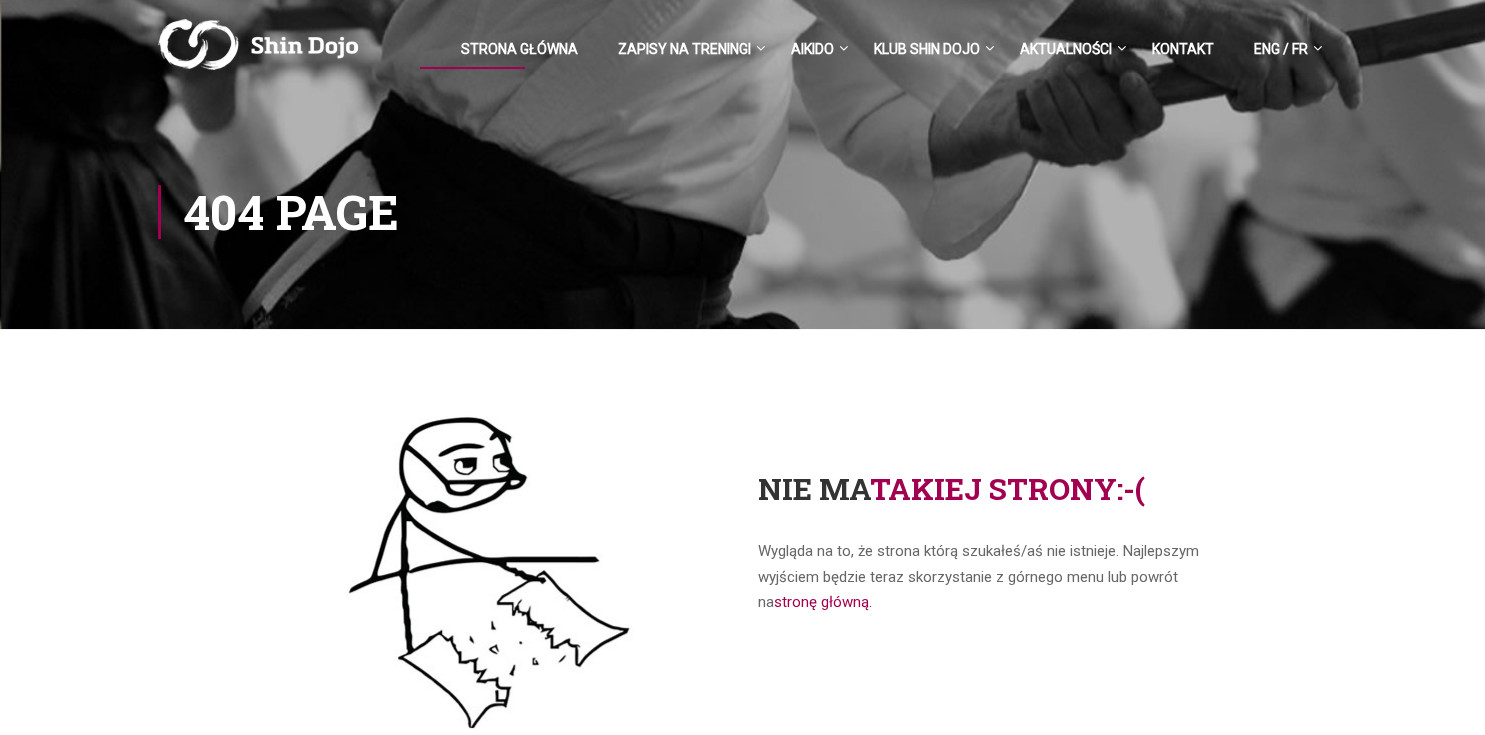click on "Strona główna" at bounding box center [519, 58] 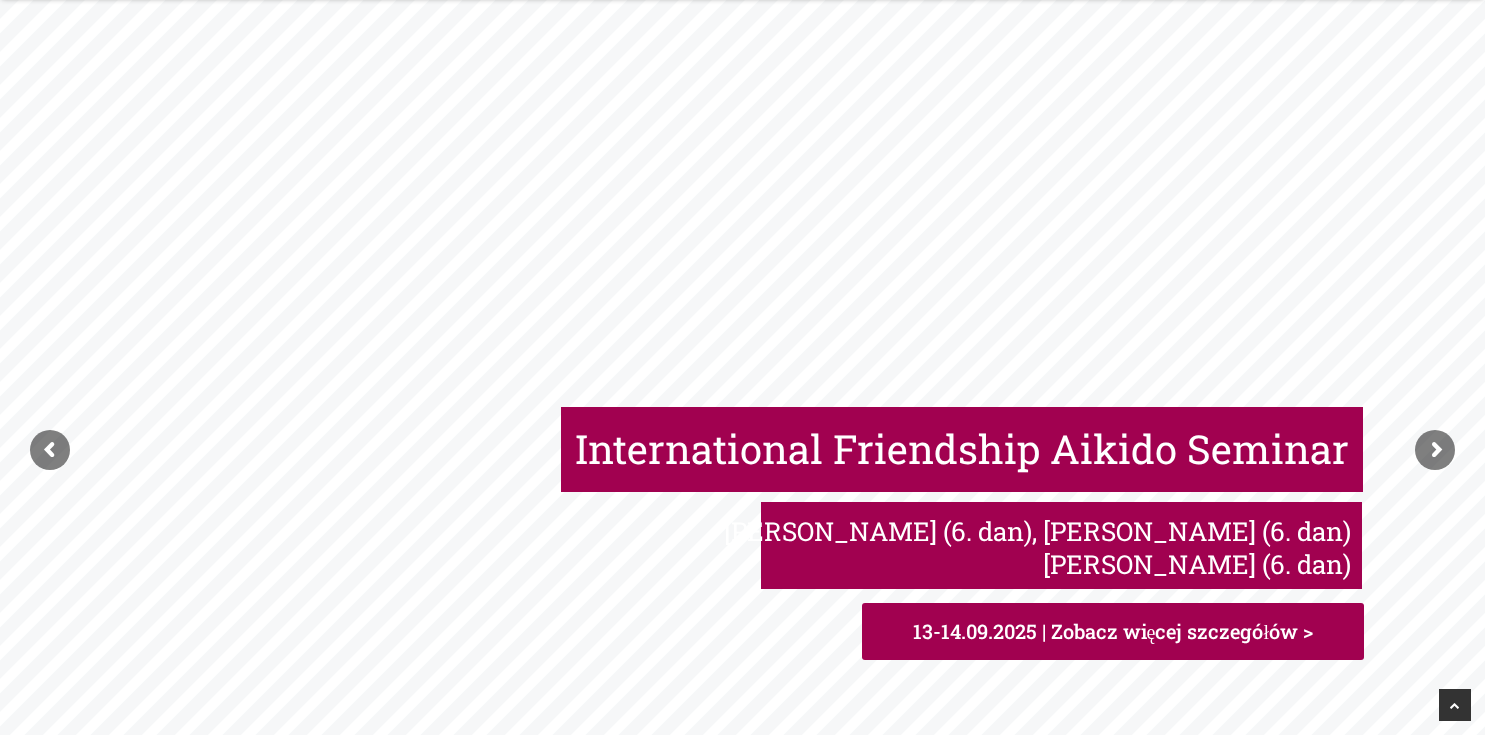 scroll, scrollTop: 1267, scrollLeft: 0, axis: vertical 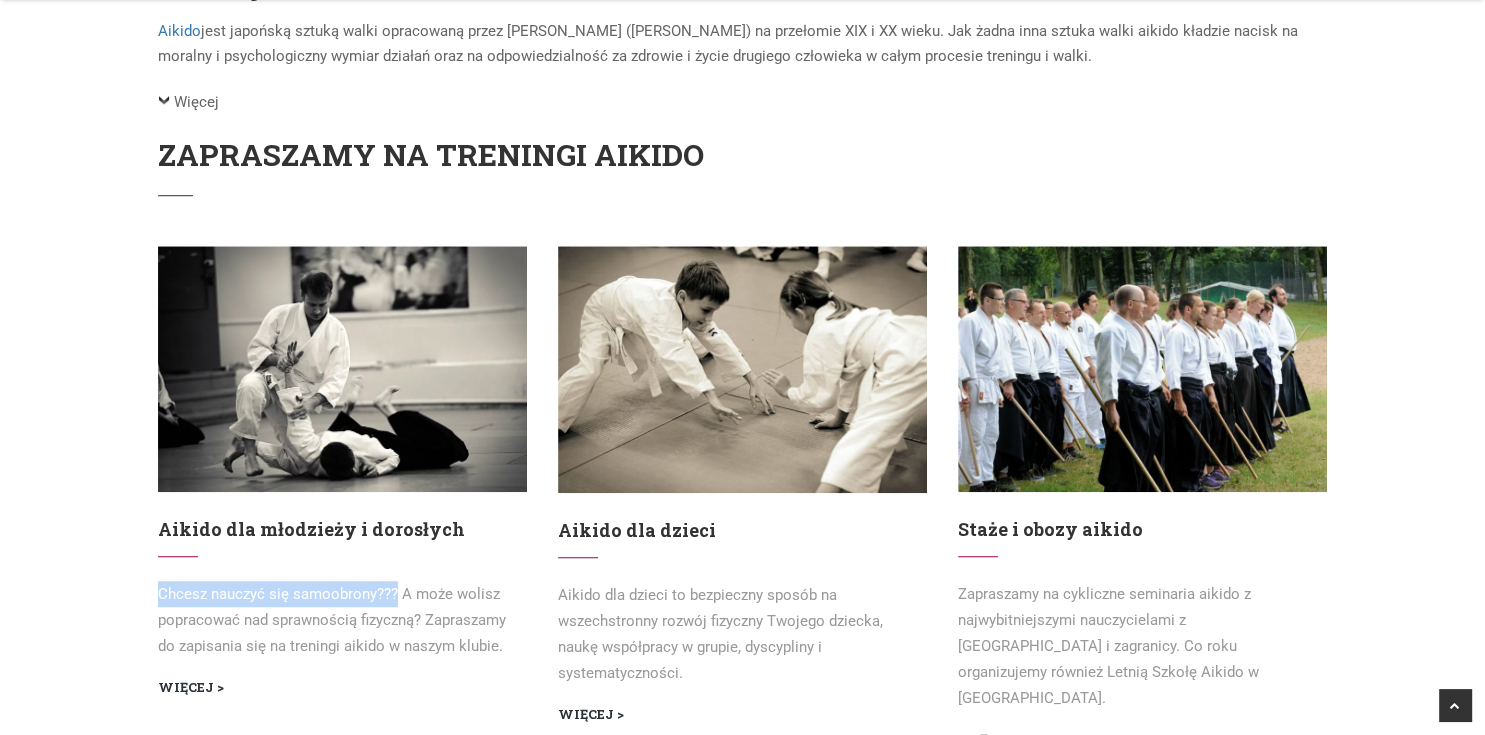 click on "International Friendship Aikido Seminar
[PERSON_NAME] (6. dan), [PERSON_NAME] (6. dan)
[PERSON_NAME] (6. dan)
13-14.09.2025 | Zobacz więcej szczegółów >
Letnia Szkoła Aikido Złotów 2025
5 fantastycznych dni na macie i poza nią!
Najwyższe stopnie instruktorów!
Sprawdź szczegóły >>
Aikido dla młodzieży i dorosłych
Zdrowie, ruch, sprawność, samoobrona
Najwyższe stopnie instruktorów w [GEOGRAPHIC_DATA]!
Pierwszy miesiąc zajęć GRATIS >
Aikido dla dzieci
zabawa, sprawność, zdrowie
Pierwszy miesiąc zajęć GRATIS! >
25 lat treningów 103 seminaria aikido 110 procent zaangażowania Bezpłatny pierwszy miesiąc treningów aikido Naucz się samoobrony, zadbaj o swoją sprawność fizyczną, poznaj niezwykłych ludzi Zapisy cały rok >> Co to jest Aikido? Aikido podczas treningów ćwiczymy przede wszystkim zejścia z linii ataku, różnego rodzaju dźwignie, rzuty oraz bezpieczne pady . Zapraszamy na" at bounding box center (743, 839) 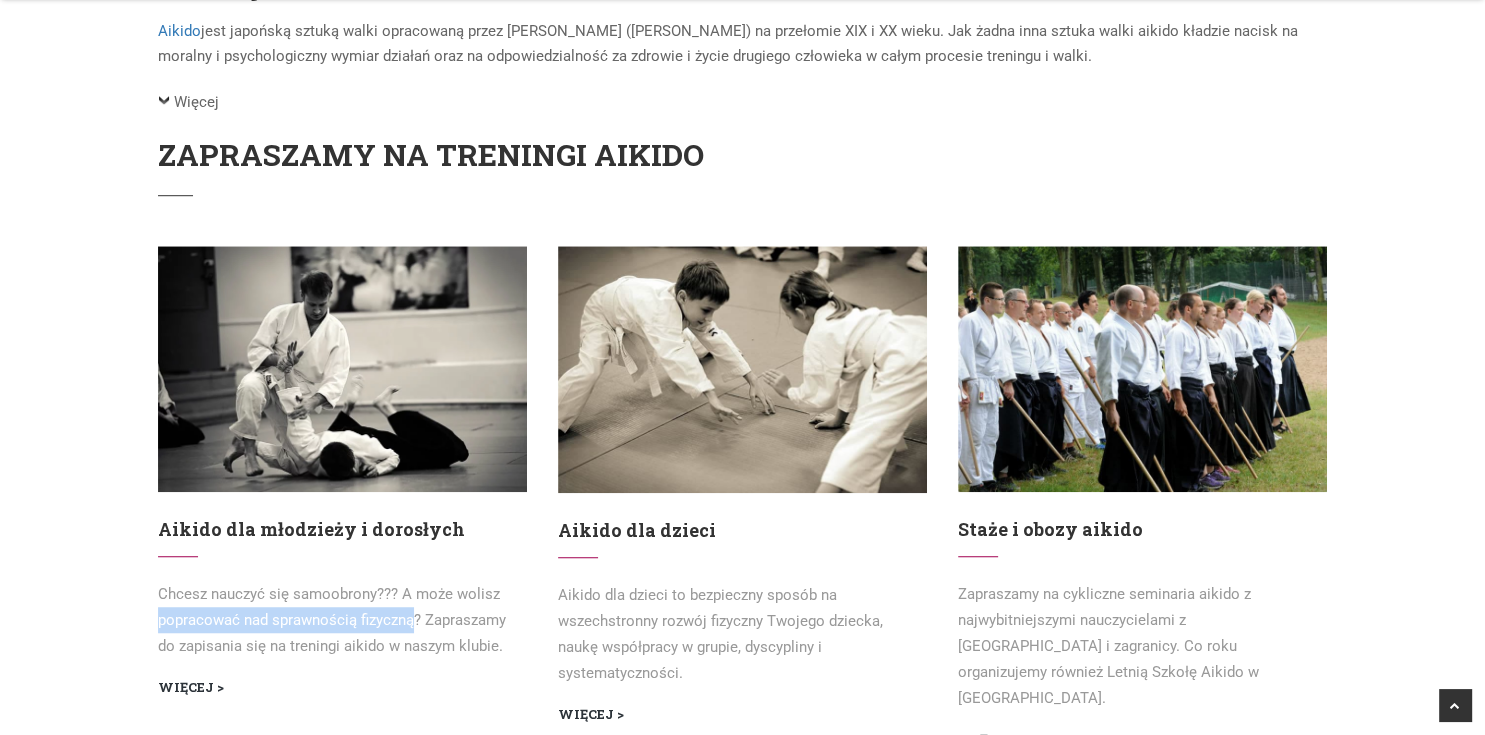 drag, startPoint x: 416, startPoint y: 620, endPoint x: 161, endPoint y: 610, distance: 255.196 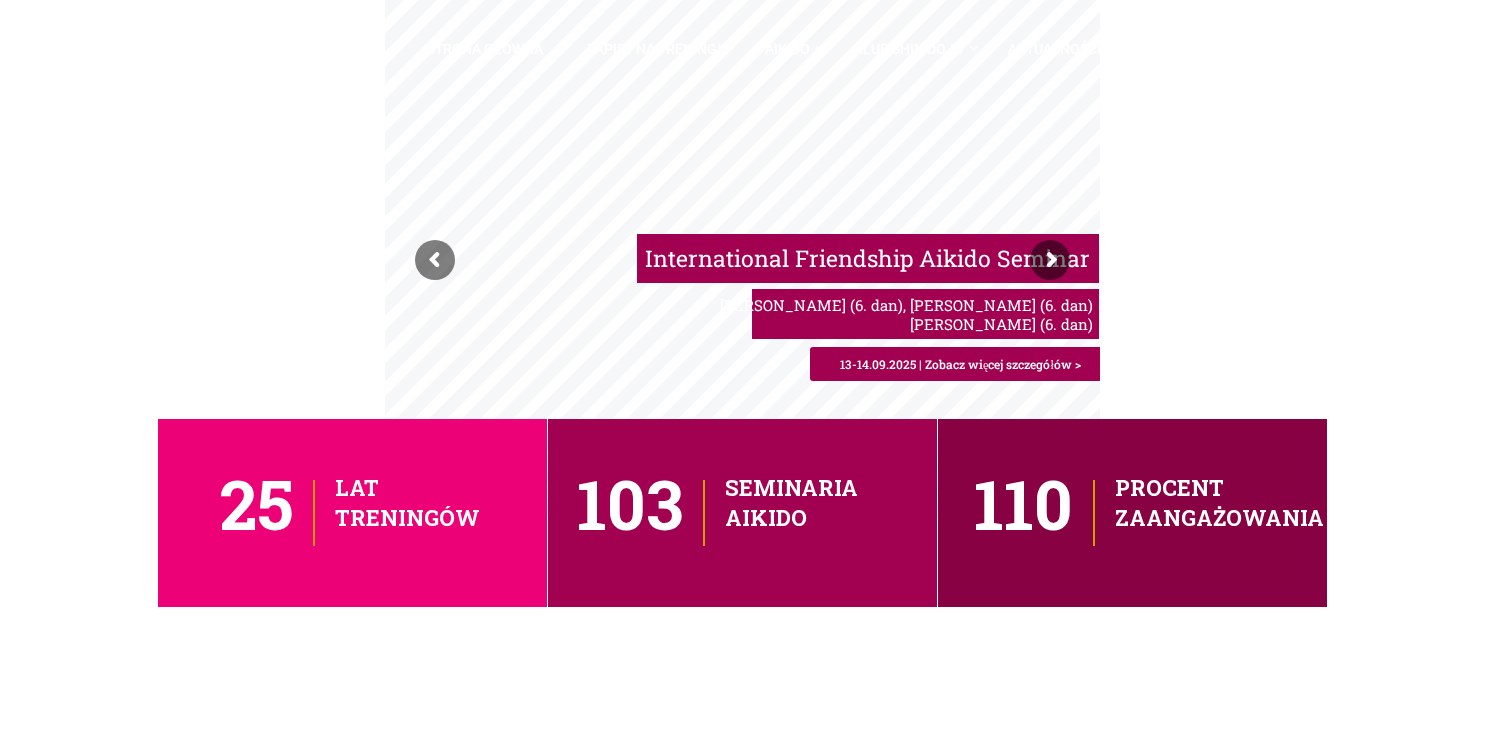 scroll, scrollTop: 0, scrollLeft: 0, axis: both 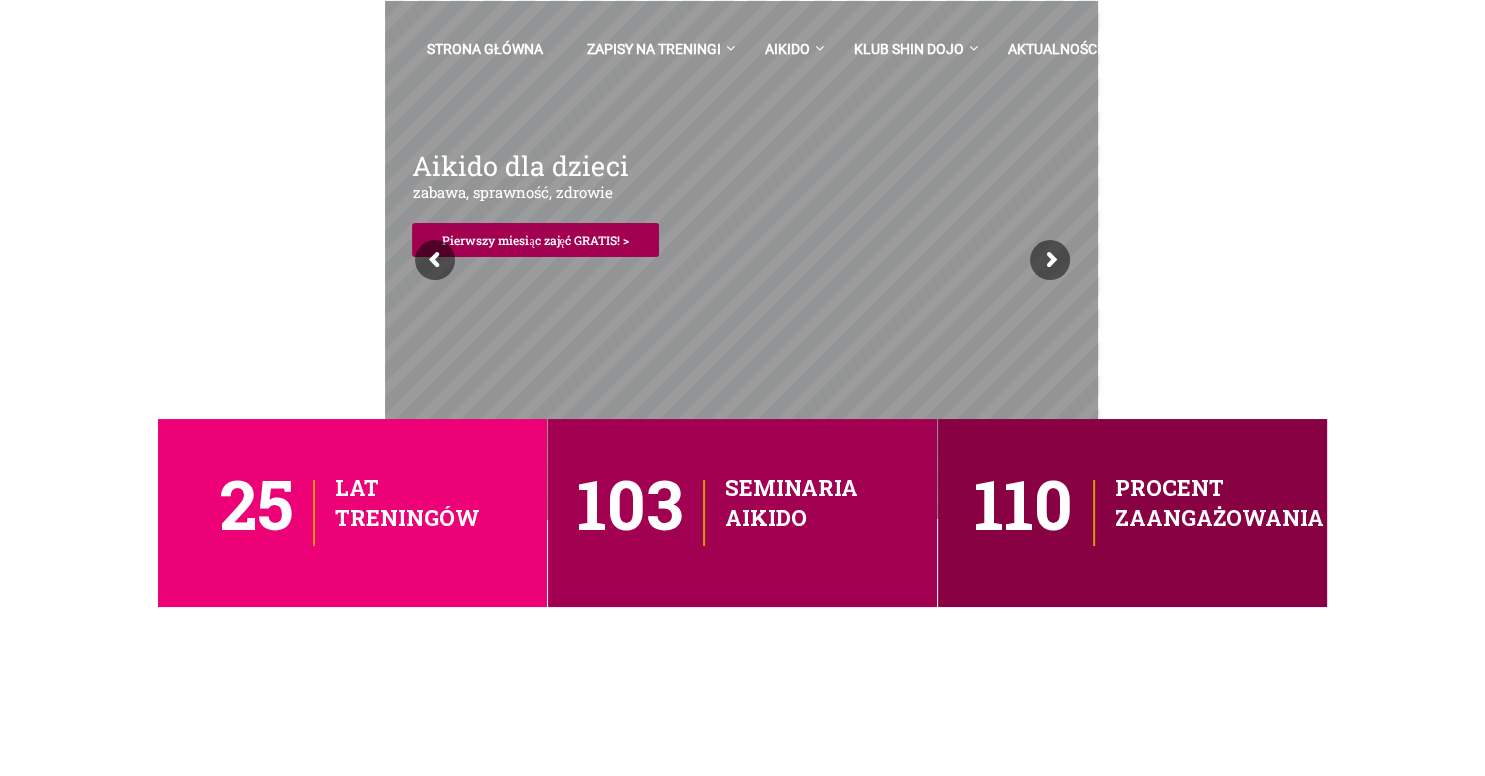 click on "International Friendship Aikido Seminar
Dimitri Crenier (6. dan), Wojciech Drąg (6. dan)
Adam Manikowski (6. dan)
13-14.09.2025 | Zobacz więcej szczegółów >
Letnia Szkoła Aikido Złotów 2025
5 fantastycznych dni na macie i poza nią!
Najwyższe stopnie instruktorów!
Sprawdź szczegóły >>
Aikido dla młodzieży i dorosłych
Zdrowie, ruch, sprawność, samoobrona
Najwyższe stopnie instruktorów w Poznaniu!
Pierwszy miesiąc zajęć GRATIS >
Aikido dla dzieci
zabawa, sprawność, zdrowie
Pierwszy miesiąc zajęć GRATIS! >" at bounding box center (742, 259) 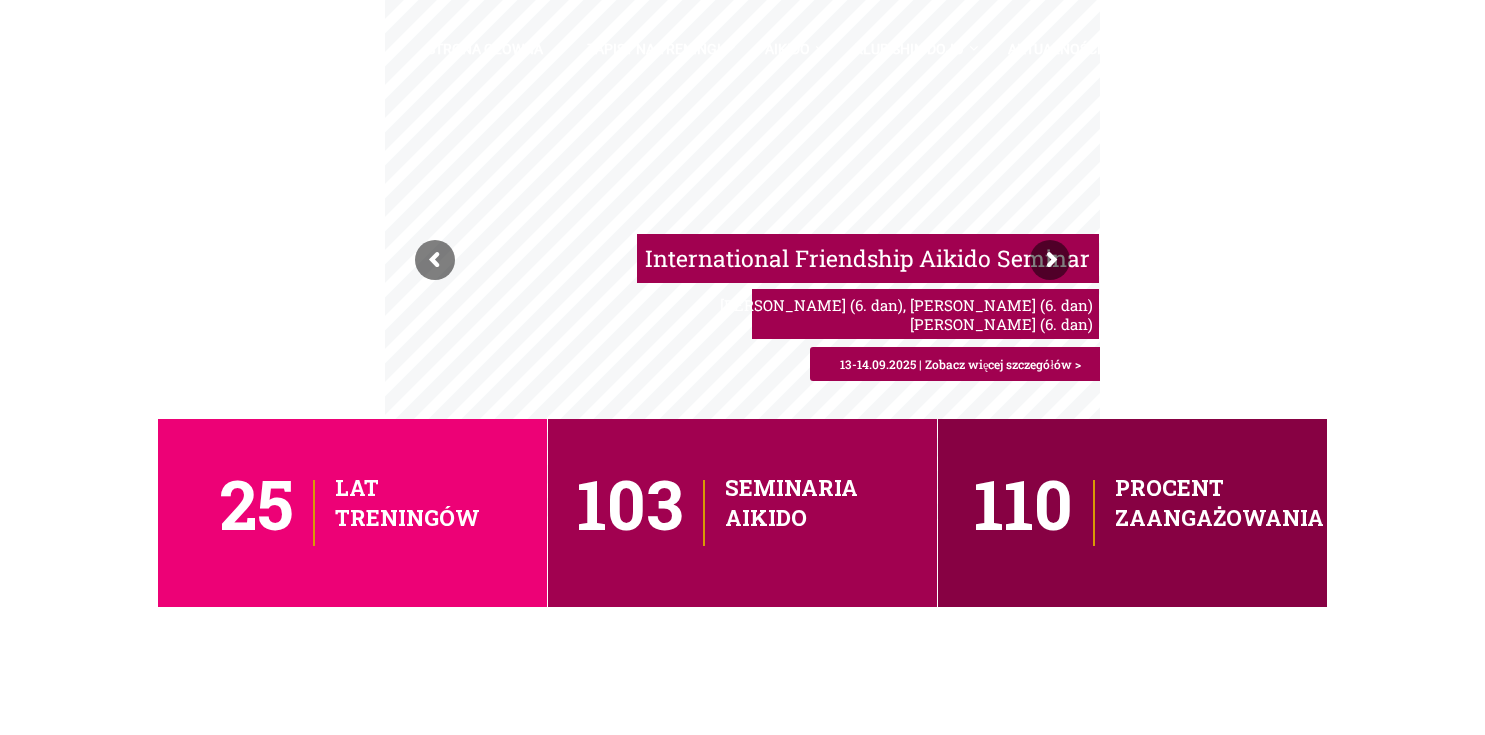 scroll, scrollTop: 0, scrollLeft: 0, axis: both 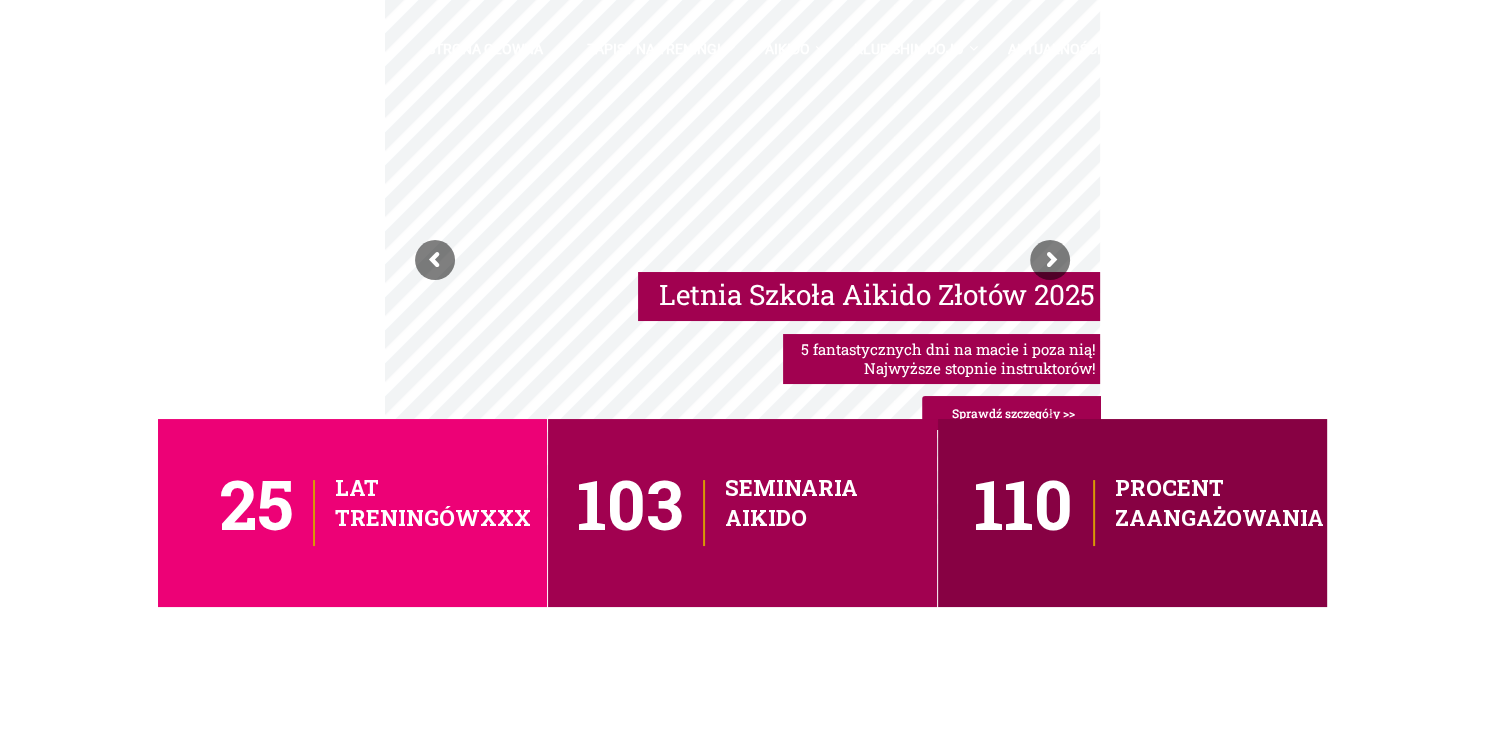 click on "International Friendship Aikido Seminar
Dimitri Crenier (6. dan), Wojciech Drąg (6. dan)
Adam Manikowski (6. dan)
13-14.09.2025 | Zobacz więcej szczegółów >
Letnia Szkoła Aikido Złotów 2025
5 fantastycznych dni na macie i poza nią!
Najwyższe stopnie instruktorów!
Sprawdź szczegóły >>
Aikido dla młodzieży i dorosłych
Zdrowie, ruch, sprawność, samoobrona
Najwyższe stopnie instruktorów w Poznaniu!
Pierwszy miesiąc zajęć GRATIS >
Aikido dla dzieci
zabawa, sprawność, zdrowie
Pierwszy miesiąc zajęć GRATIS! >" at bounding box center [742, 259] 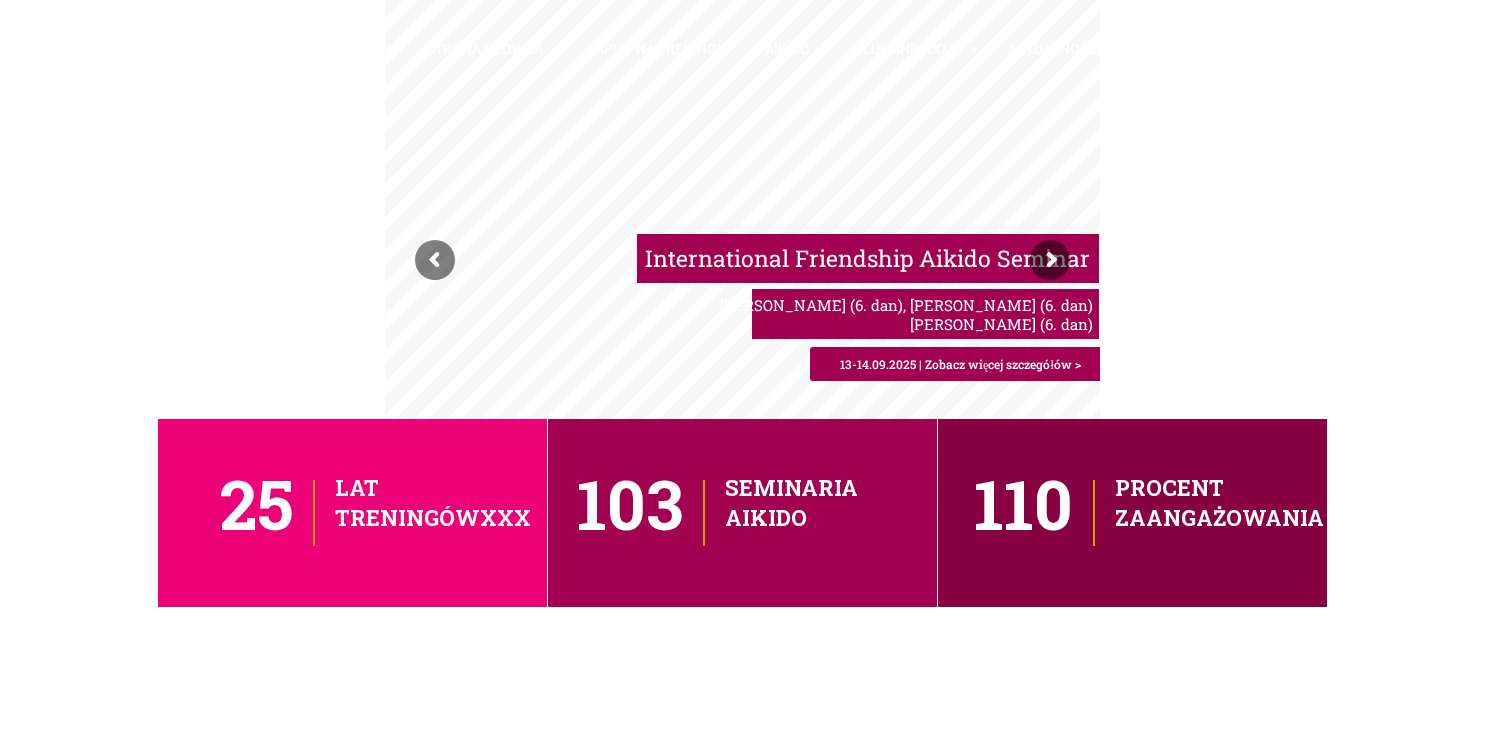scroll, scrollTop: 0, scrollLeft: 0, axis: both 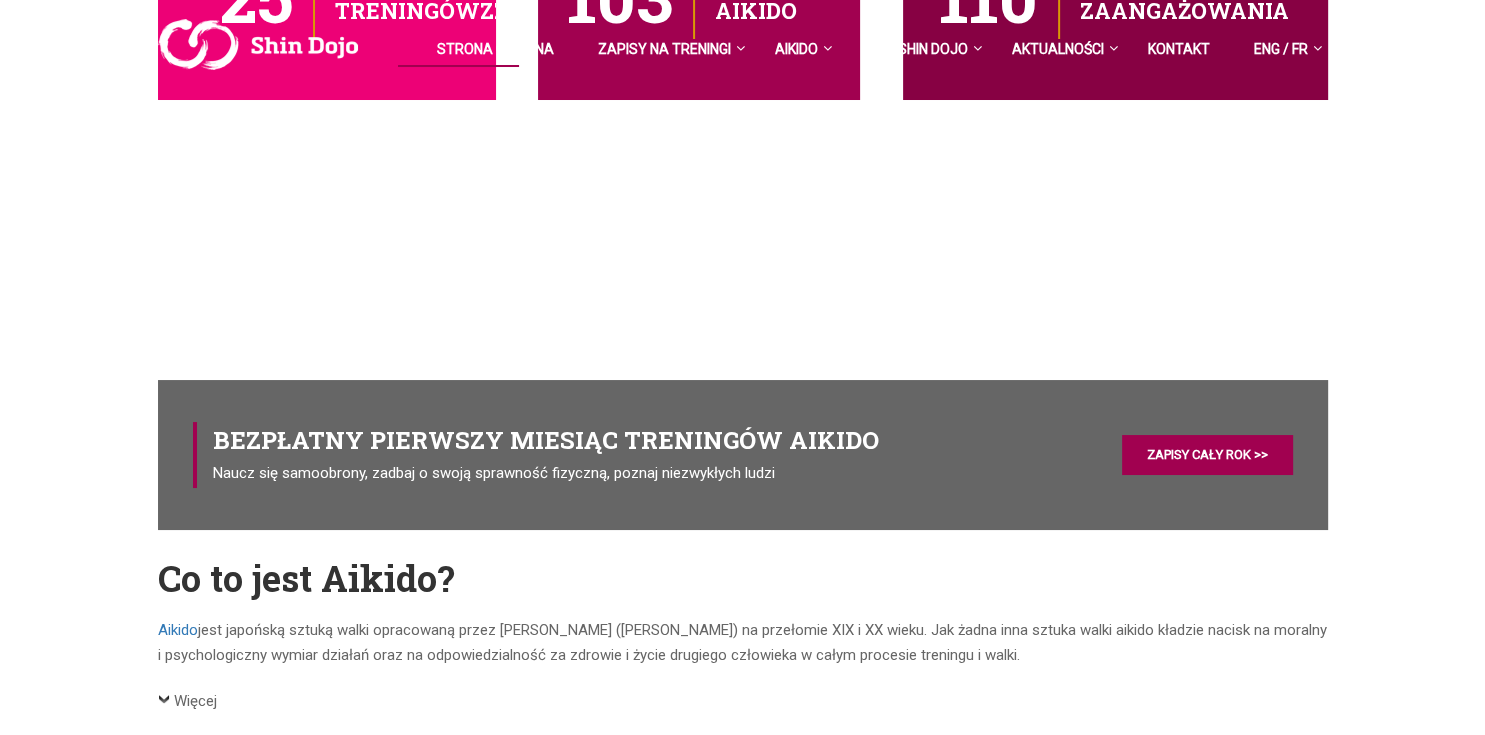 click on "Strona główna" at bounding box center [495, 58] 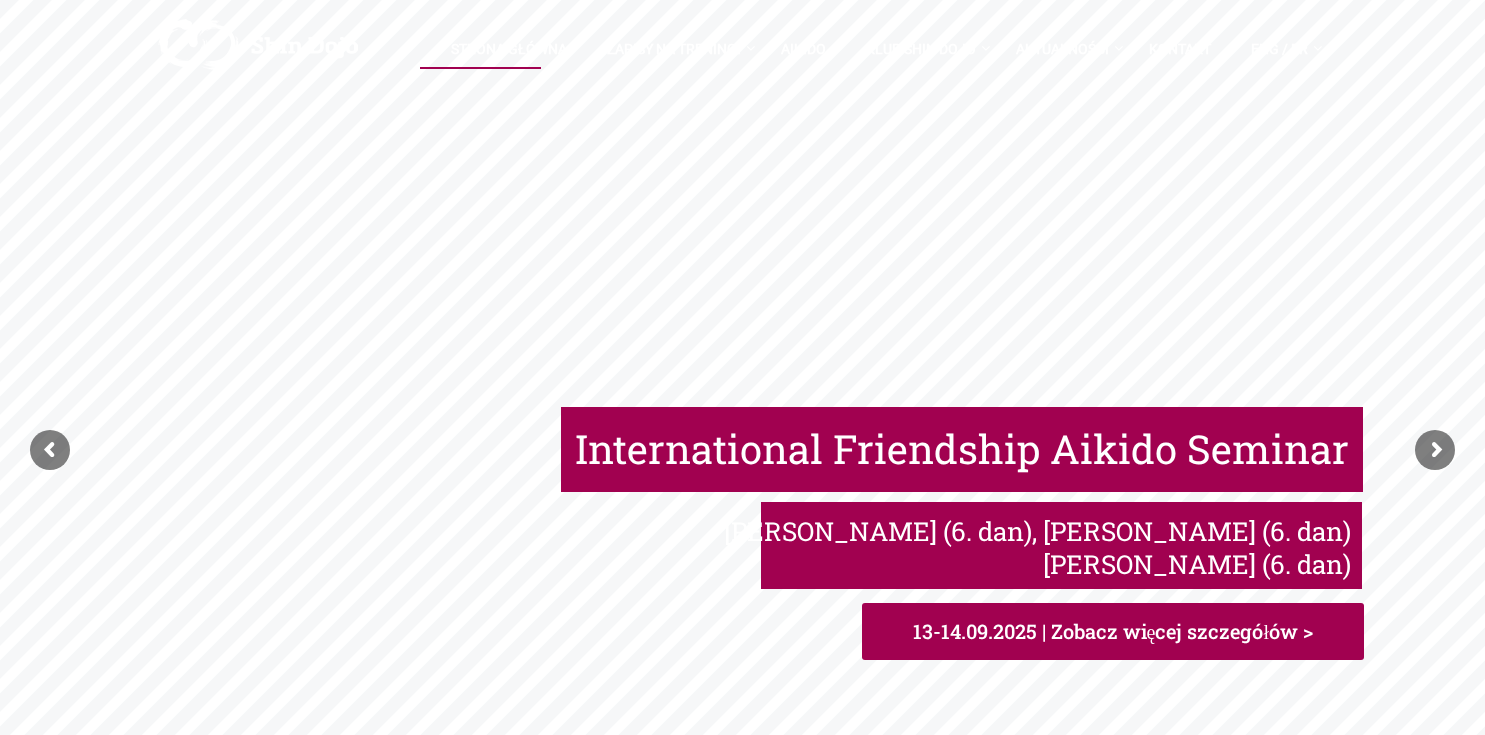 scroll, scrollTop: 0, scrollLeft: 0, axis: both 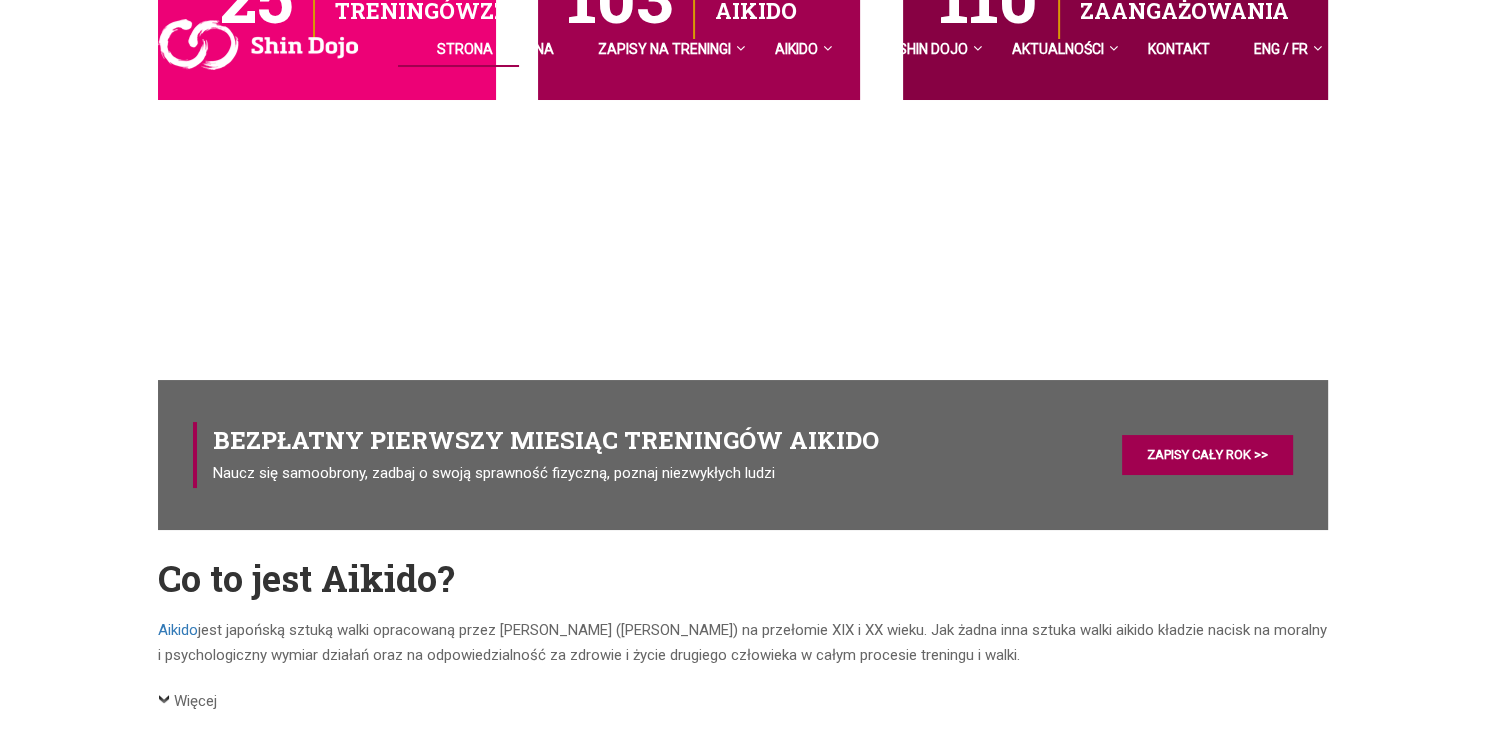 click on "Strona główna" at bounding box center (495, 58) 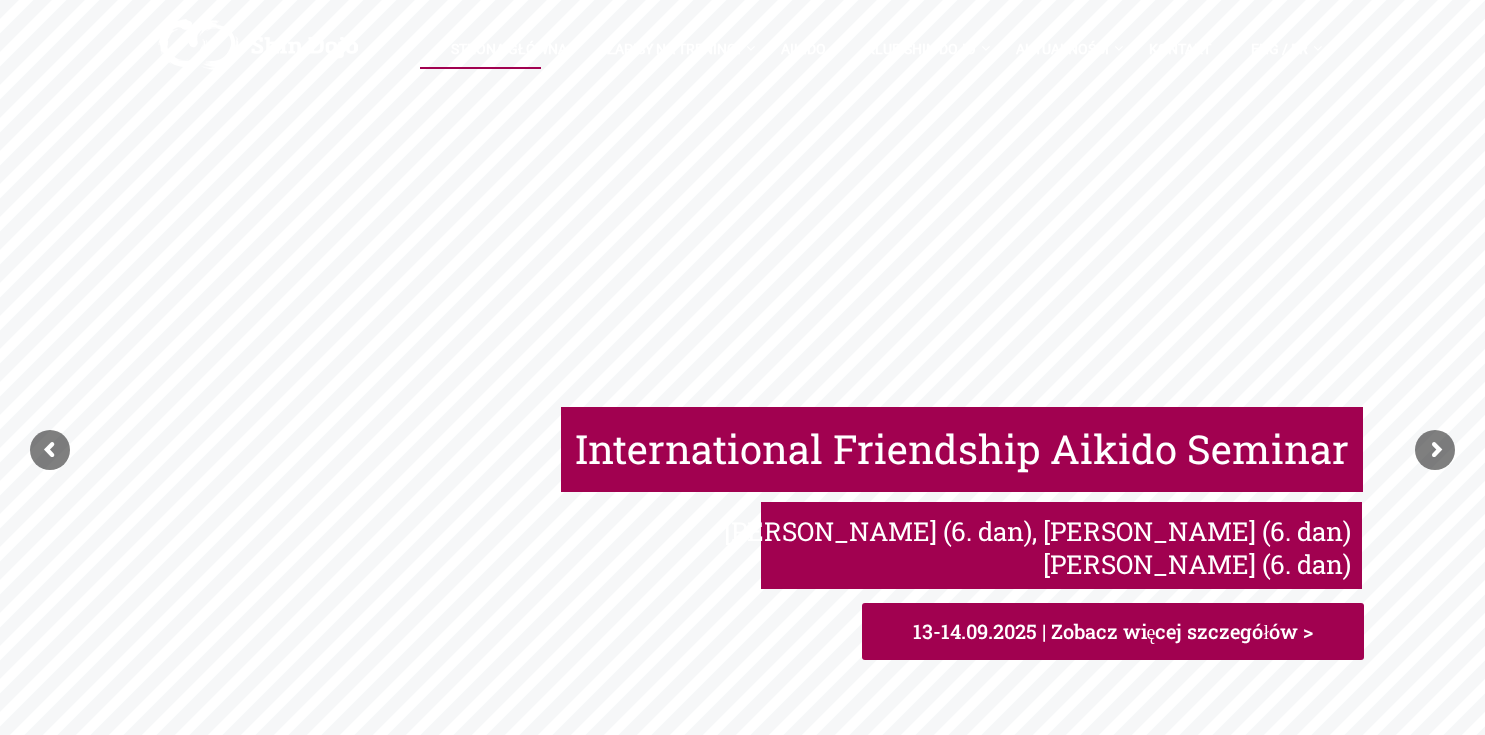 scroll, scrollTop: 0, scrollLeft: 0, axis: both 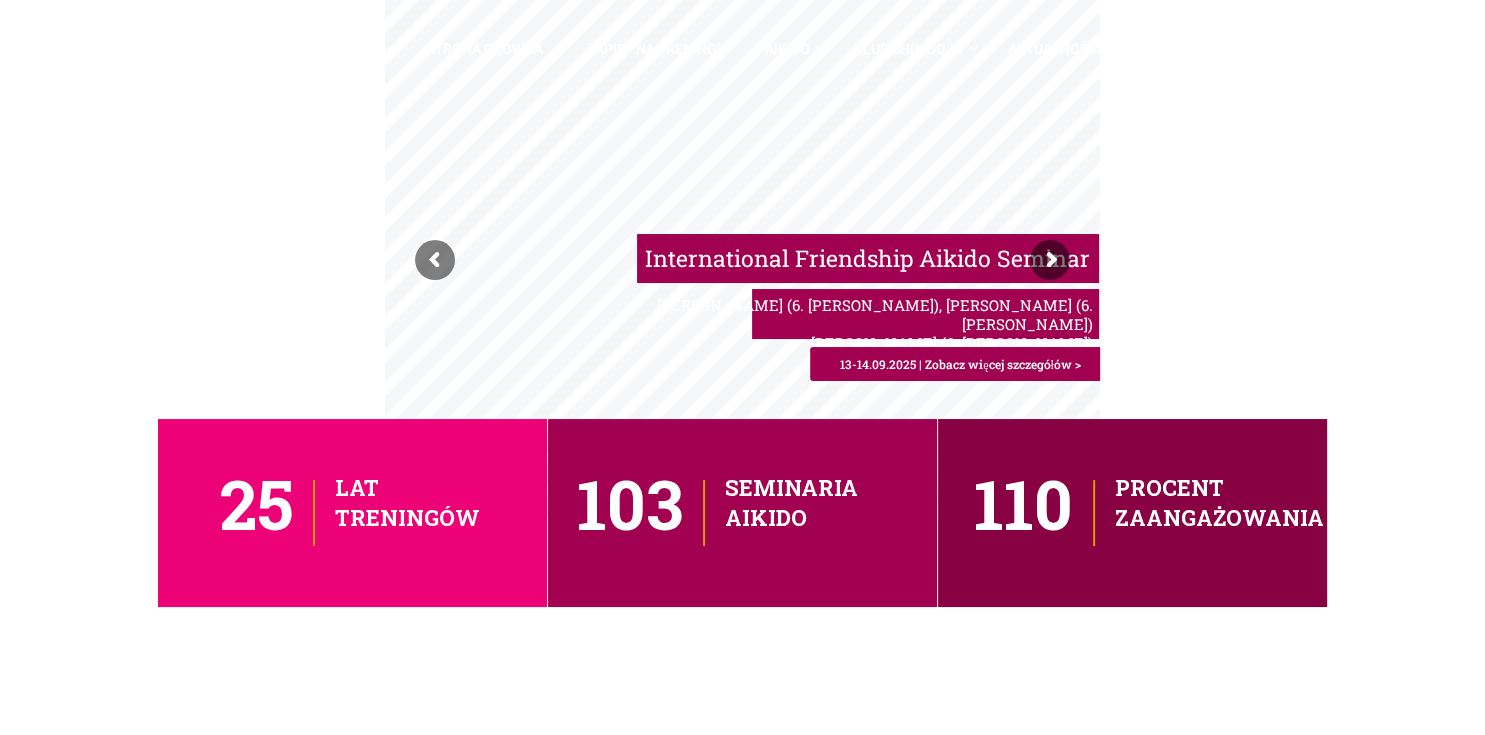 click on "International Friendship Aikido Seminar
Dimitri Crenier (6. dan), Wojciech Drąg (6. dan)
Adam Manikowski (6. dan)
13-14.09.2025 | Zobacz więcej szczegółów >
Letnia Szkoła Aikido Złotów 2025
5 fantastycznych dni na macie i poza nią!
Najwyższe stopnie instruktorów!
Sprawdź szczegóły >>
Aikido dla młodzieży i dorosłych
Zdrowie, ruch, sprawność, samoobrona
Najwyższe stopnie instruktorów w Poznaniu!
Pierwszy miesiąc zajęć GRATIS >
Aikido dla dzieci
zabawa, sprawność, zdrowie
Pierwszy miesiąc zajęć GRATIS! >" at bounding box center (742, 259) 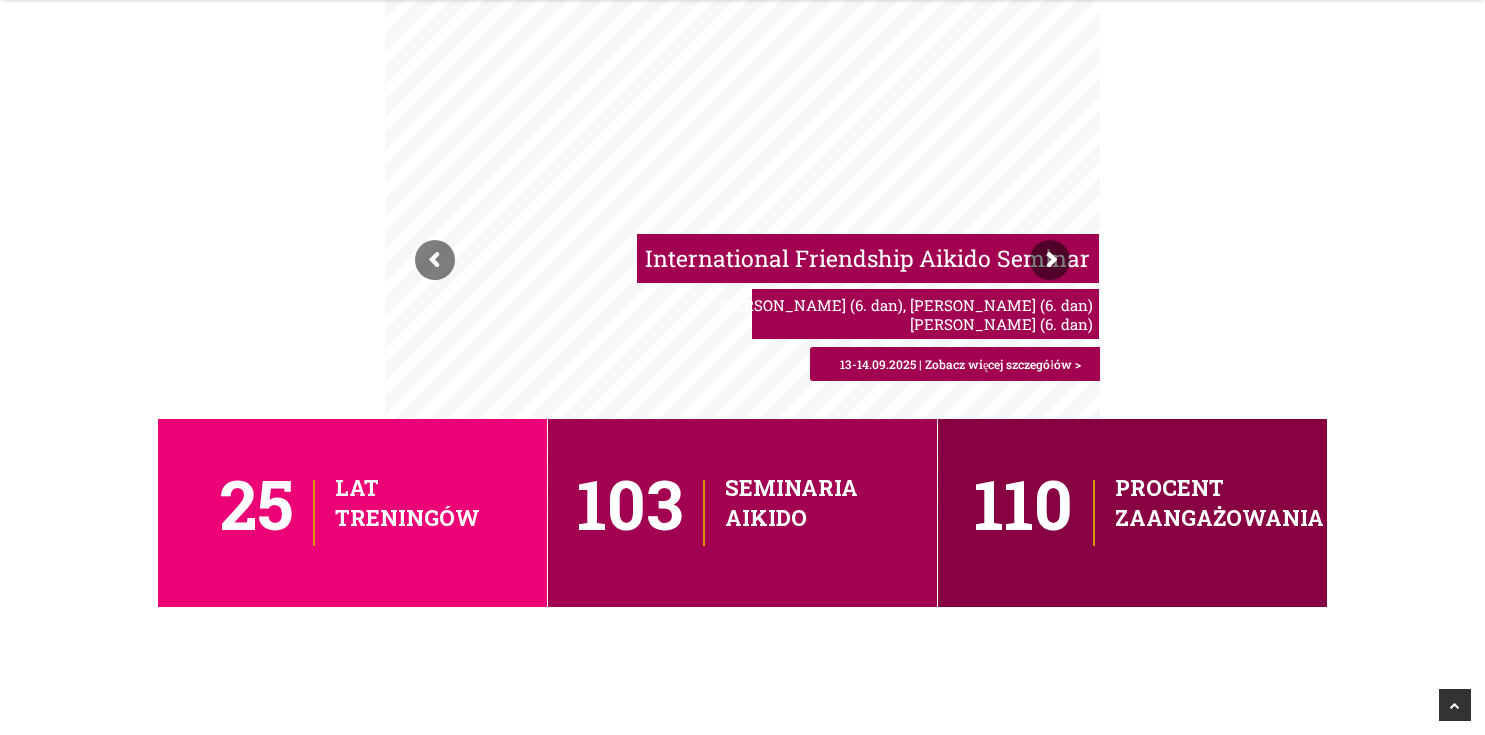 scroll, scrollTop: 2112, scrollLeft: 0, axis: vertical 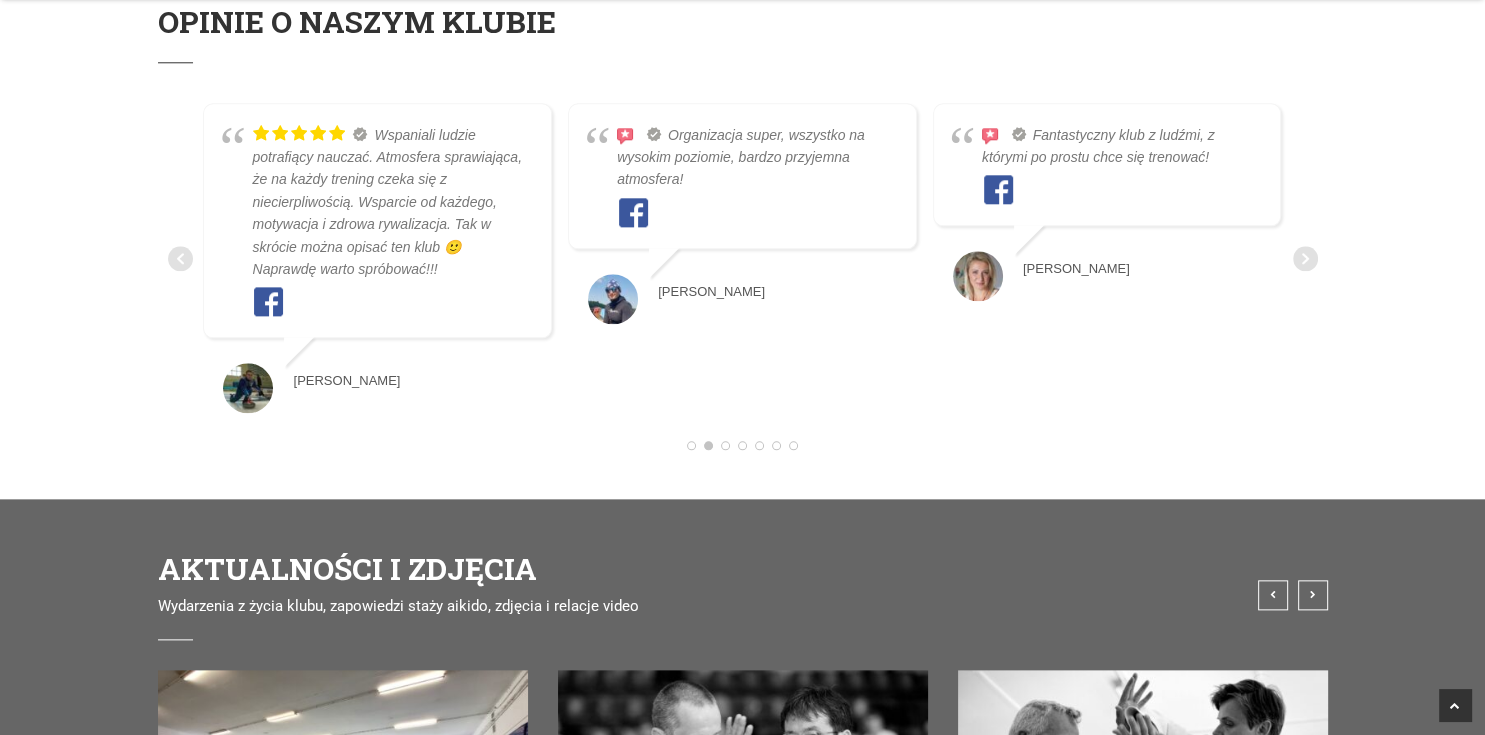 click on "Best in [GEOGRAPHIC_DATA] , best of the bests
Emedez Inox
Kto nie przyjdzie i nie spróbuje, nie przekona się. I będzie żałował 😉
[PERSON_NAME]
Niesamowity klimat
Niesamowici ludzie
Niesamowita energia )))
[PERSON_NAME]
Wspaniali ludzie potrafiący nauczać. Atmosfera sprawiająca, że na każdy trening czeka się z niecierpliwością. Wsparcie od każdego, motywacja i zdrowa rywalizacja. Tak w skrócie można opisać ten klub 🙂 Naprawdę warto spróbować!!!
[PERSON_NAME]
Organizacja super, wszystko na wysokim poziomie, bardzo przyjemna atmosfera!
[PERSON_NAME]
Fantastyczny klub z ludźmi, z którymi po prostu chce się trenować!
[PERSON_NAME]" at bounding box center (743, 276) 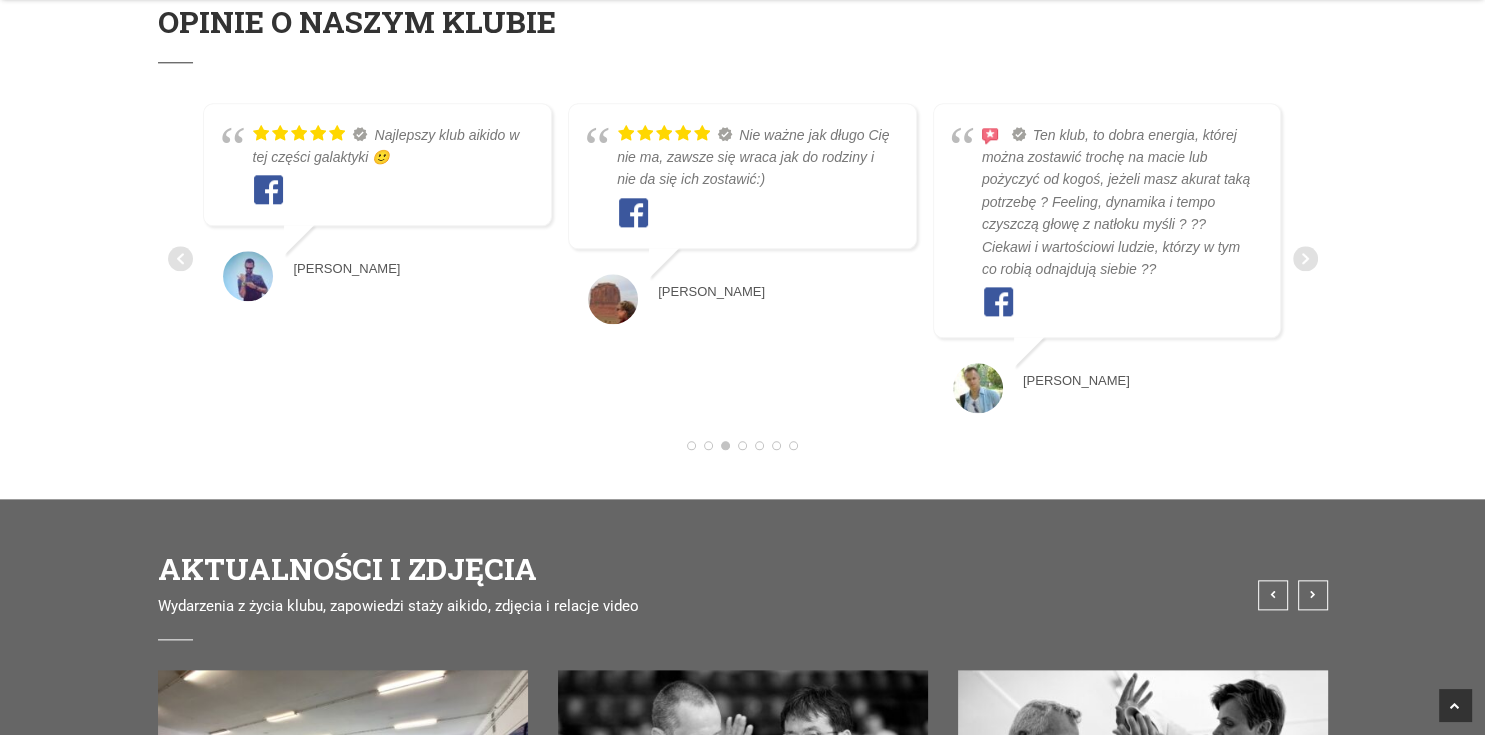 click on "Next" at bounding box center [1305, 258] 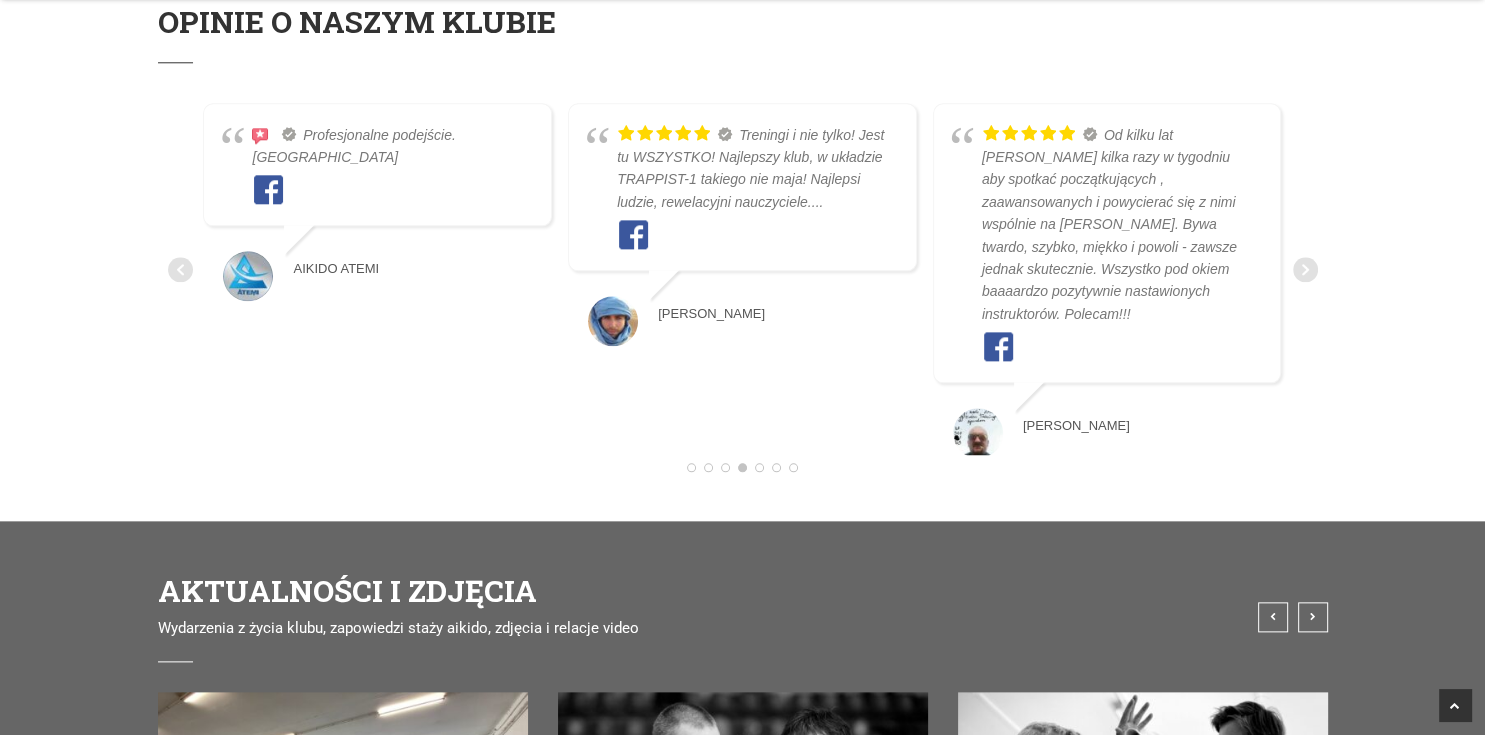 click on "Next" at bounding box center (1305, 269) 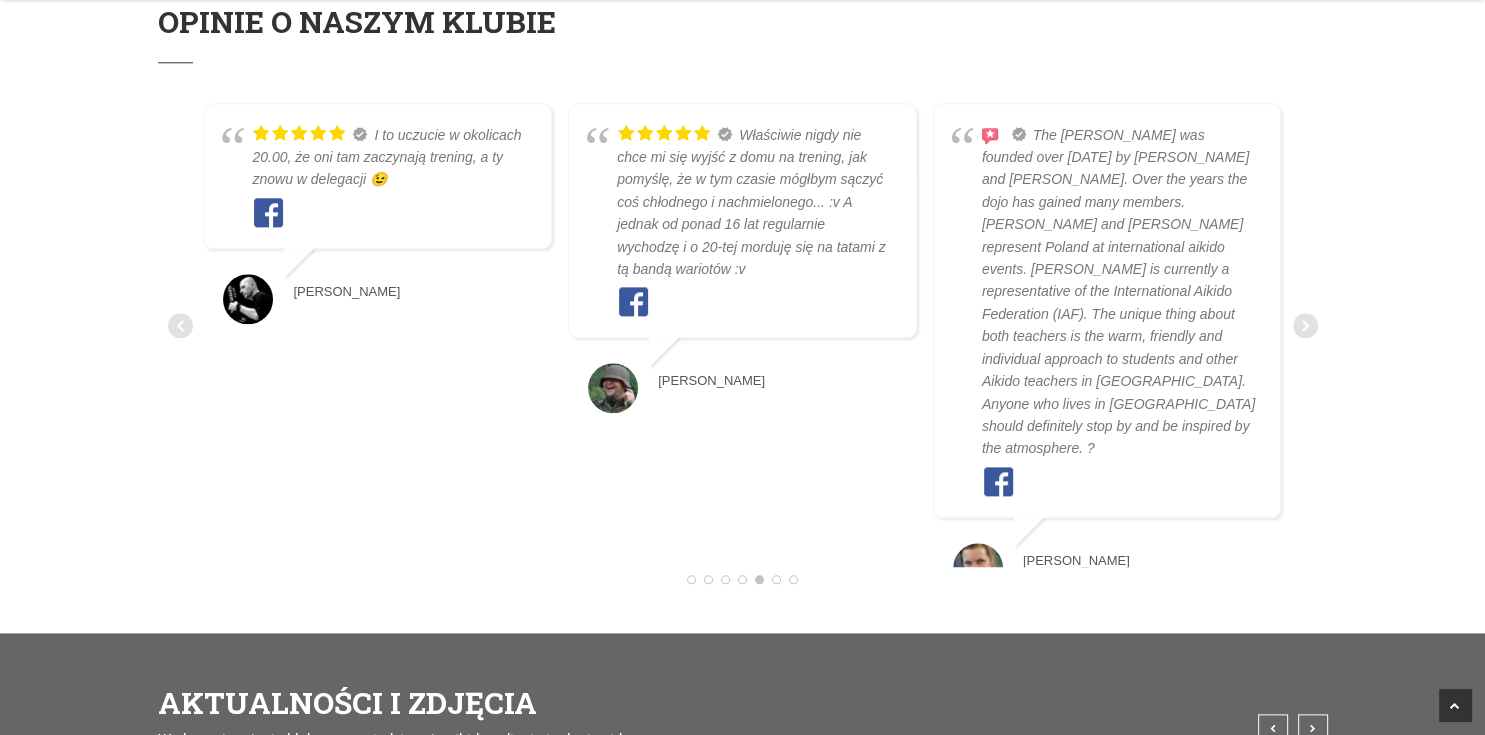 click on "International Friendship Aikido Seminar
Dimitri Crenier (6. dan), Wojciech Drąg (6. dan)
Adam Manikowski (6. dan)
13-14.09.2025 | Zobacz więcej szczegółów >
Letnia Szkoła Aikido Złotów 2025
5 fantastycznych dni na macie i poza nią!
Najwyższe stopnie instruktorów!
Sprawdź szczegóły >>
Aikido dla młodzieży i dorosłych
Zdrowie, ruch, sprawność, samoobrona
Najwyższe stopnie instruktorów w Poznaniu!
Pierwszy miesiąc zajęć GRATIS >
Aikido dla dzieci
zabawa, sprawność, zdrowie
Pierwszy miesiąc zajęć GRATIS! >
25 lat treningów
103 seminaria aikido
110 procent zaangażowania
Zapisy cały rok >>" at bounding box center [742, 294] 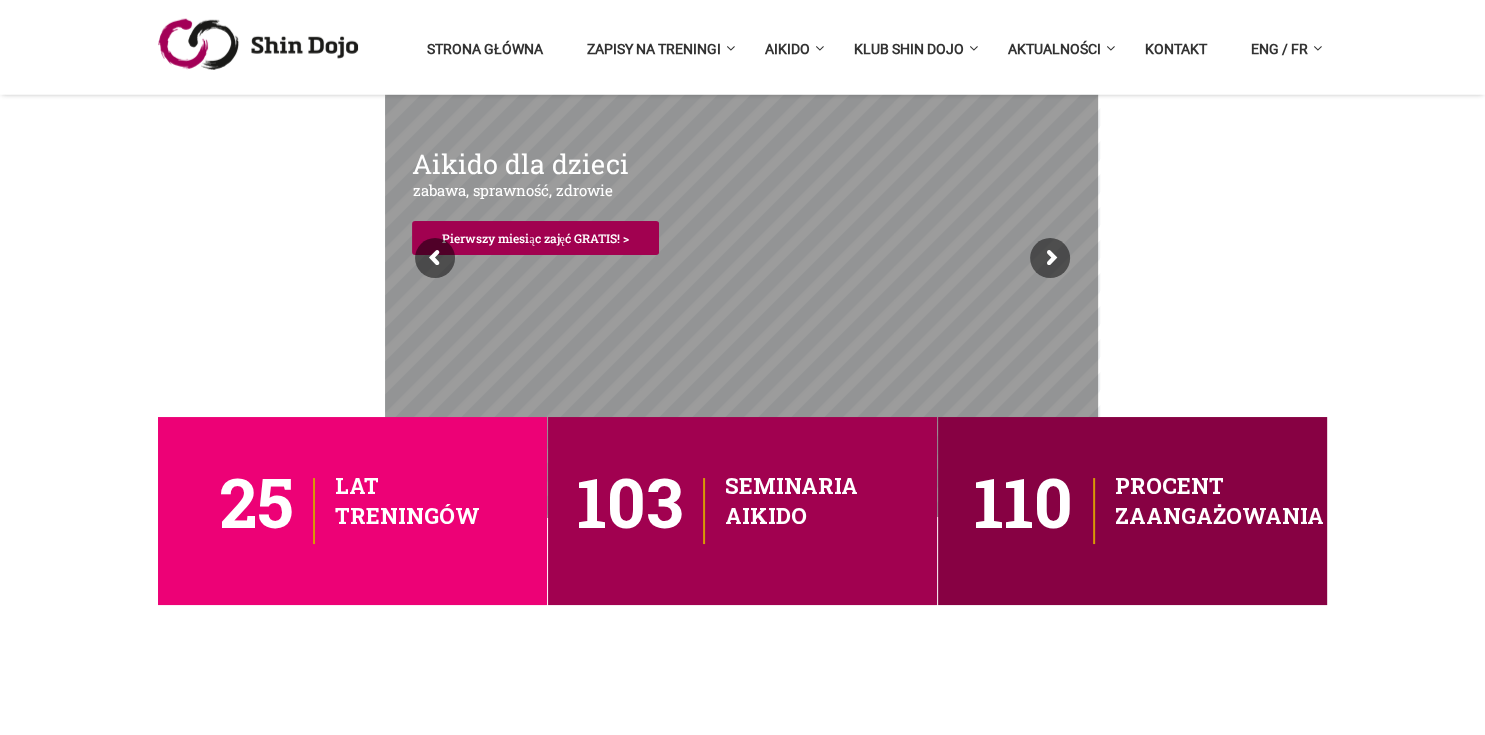 scroll, scrollTop: 0, scrollLeft: 0, axis: both 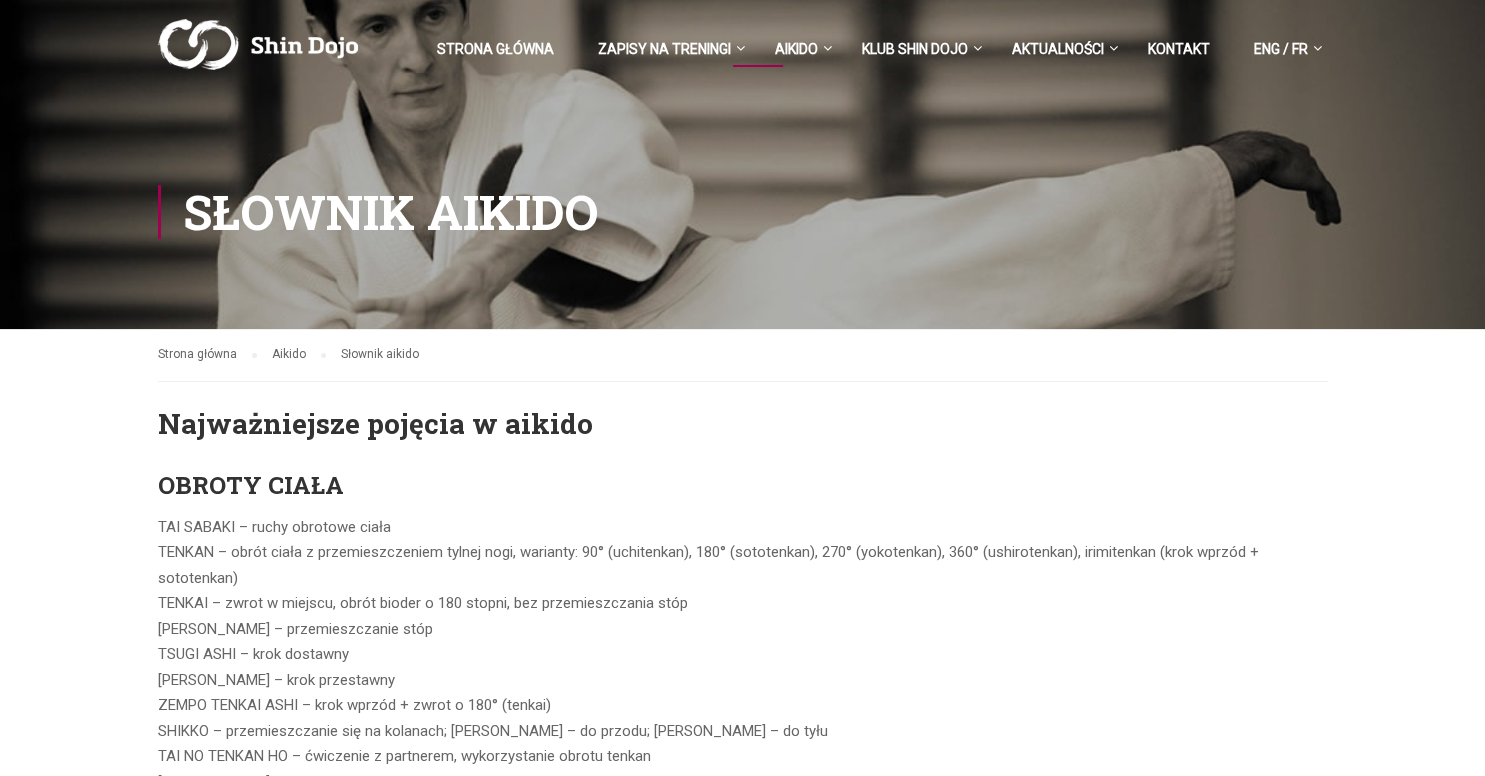 click on "Strona główna" at bounding box center (495, 58) 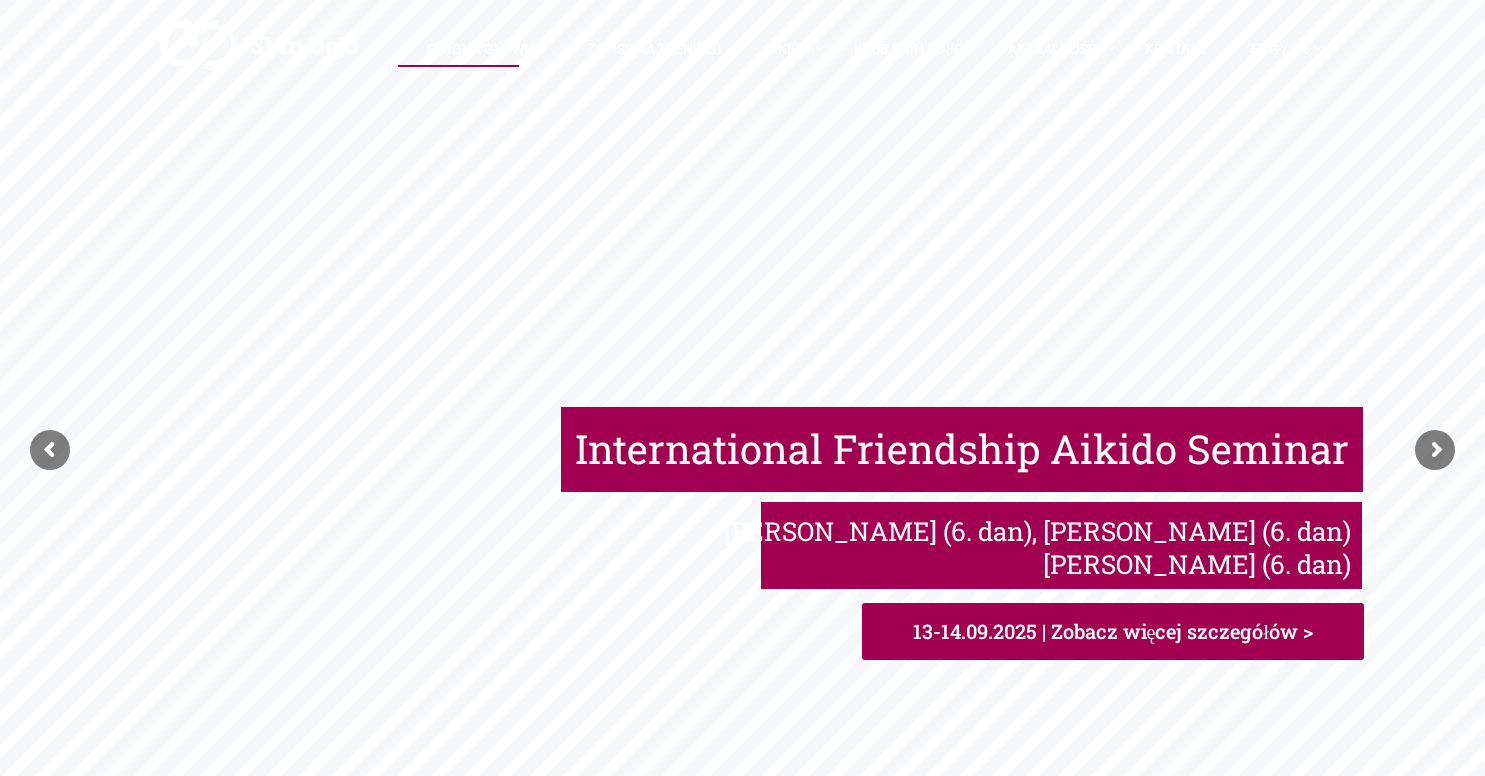 scroll, scrollTop: 0, scrollLeft: 0, axis: both 